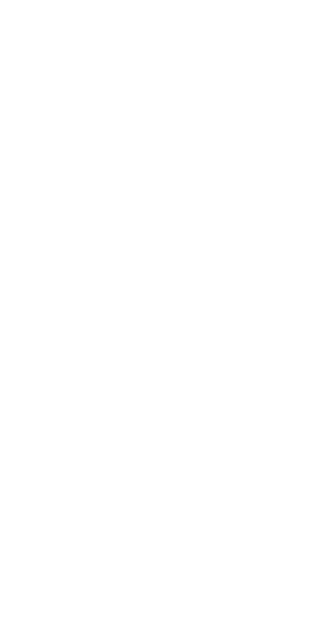 scroll, scrollTop: 0, scrollLeft: 0, axis: both 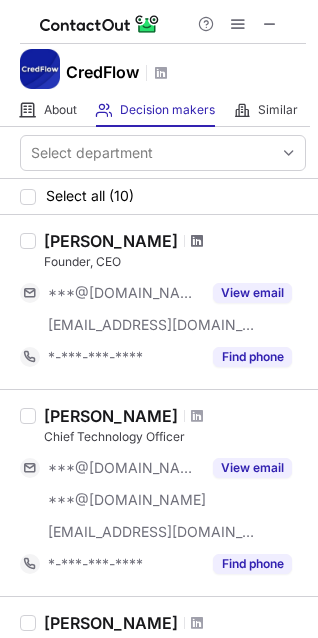 click at bounding box center [197, 241] 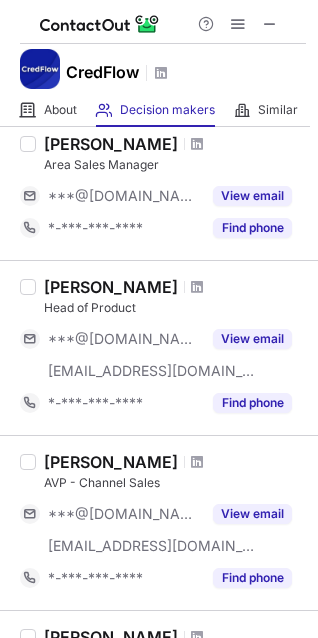 scroll, scrollTop: 500, scrollLeft: 0, axis: vertical 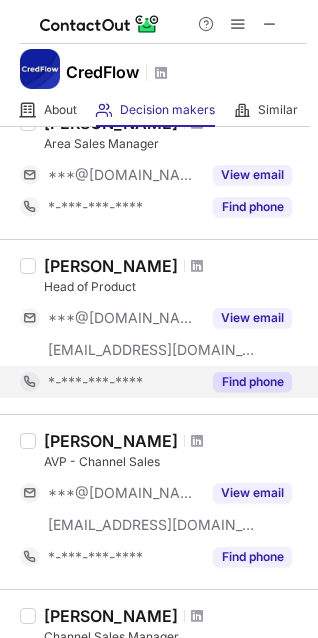 click at bounding box center [197, 441] 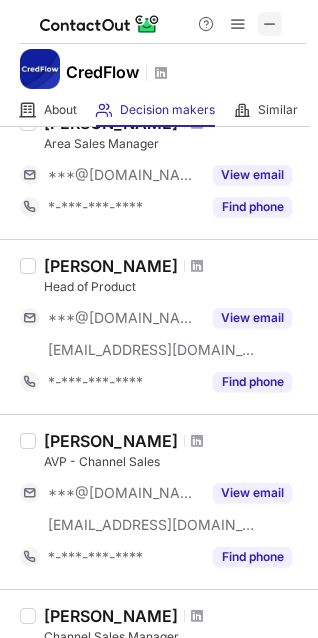click at bounding box center (270, 24) 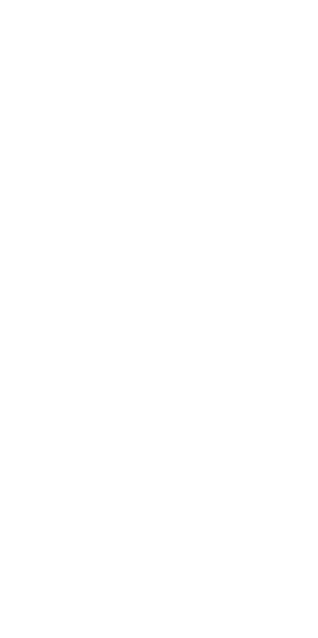 scroll, scrollTop: 0, scrollLeft: 0, axis: both 